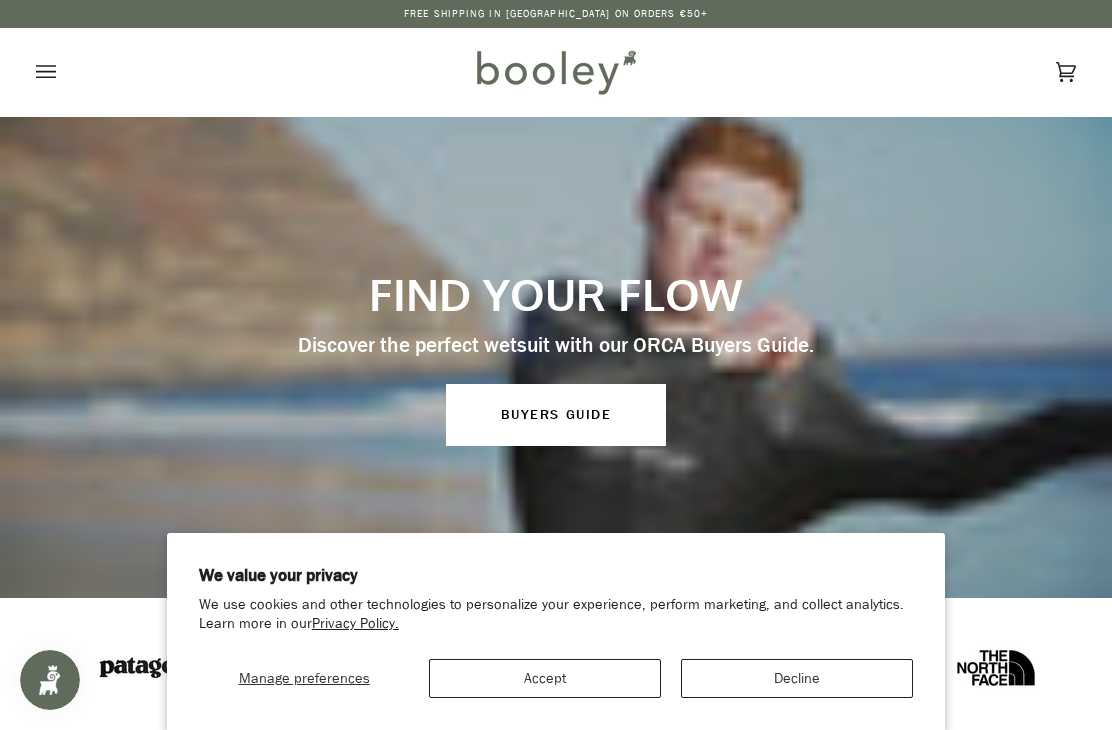 scroll, scrollTop: 0, scrollLeft: 0, axis: both 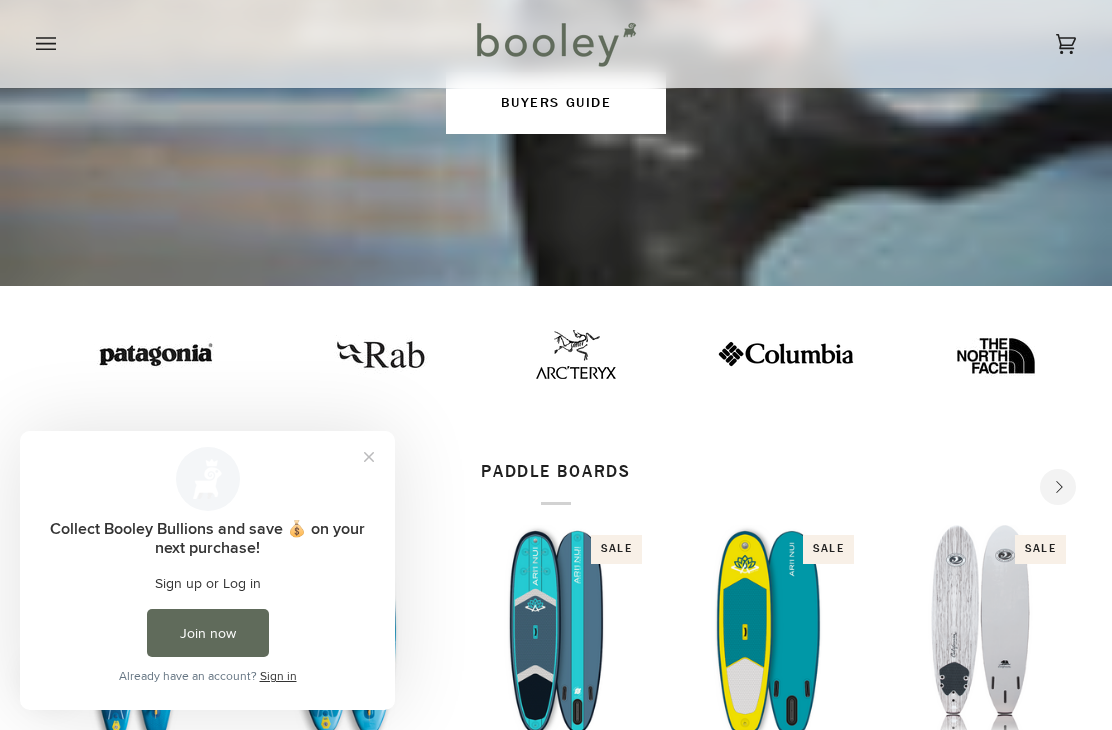 click at bounding box center (369, 457) 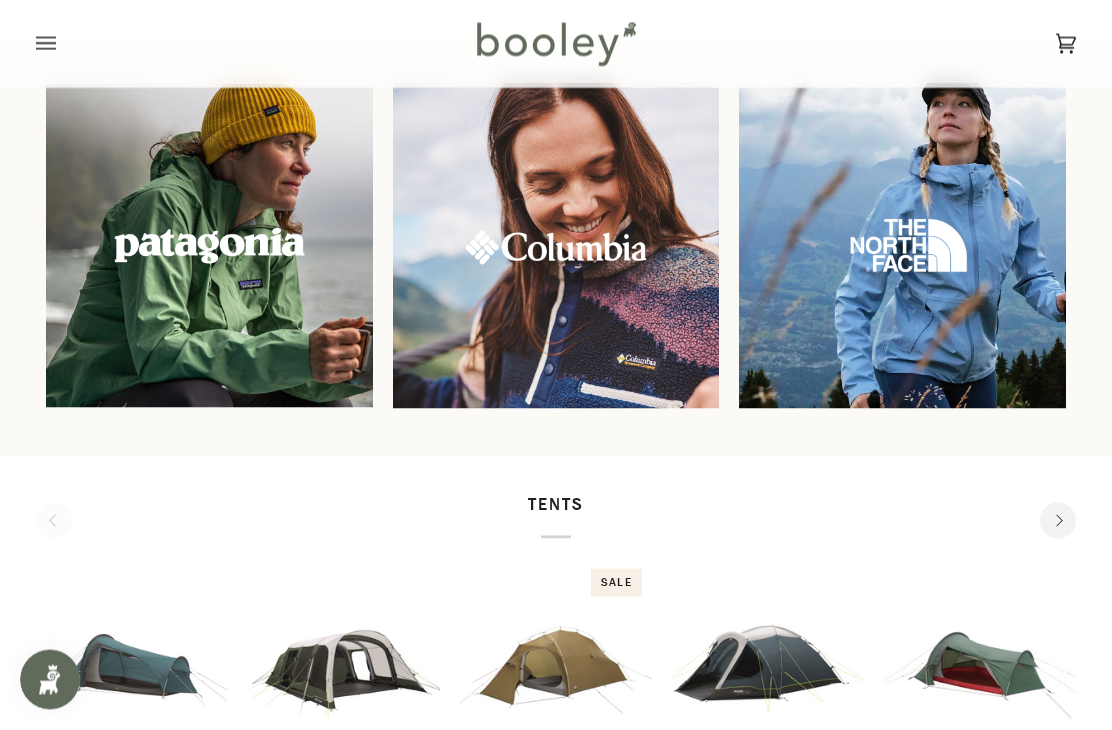 scroll, scrollTop: 1103, scrollLeft: 0, axis: vertical 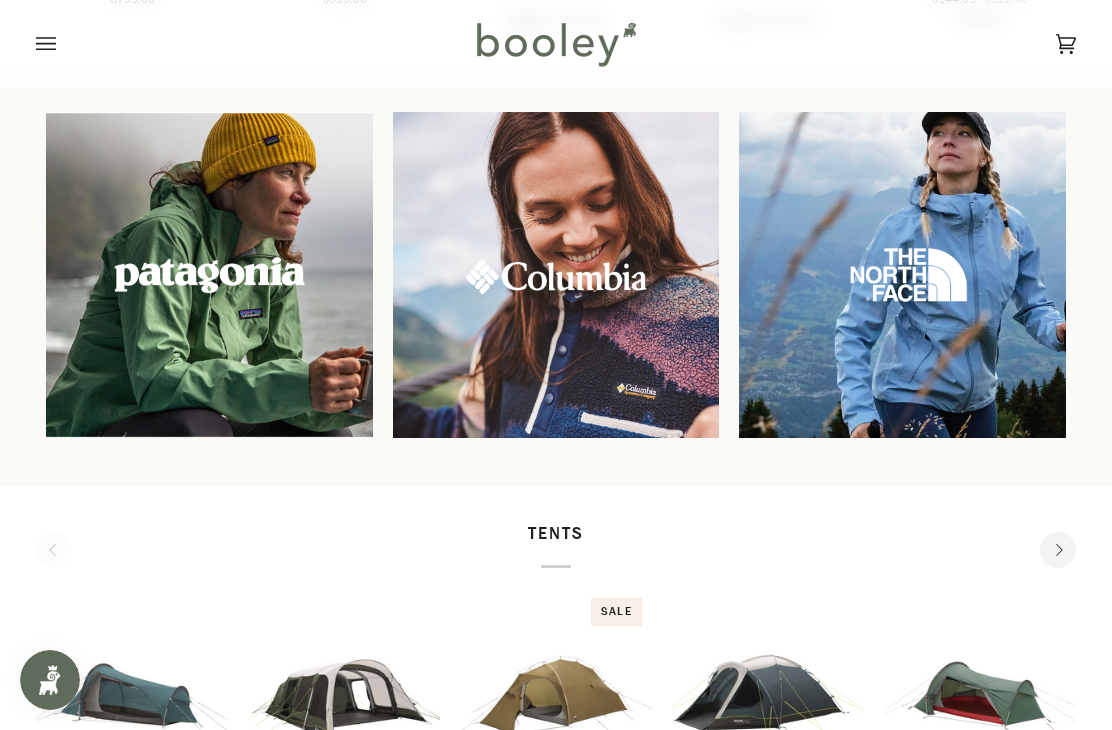 click at bounding box center [556, 275] 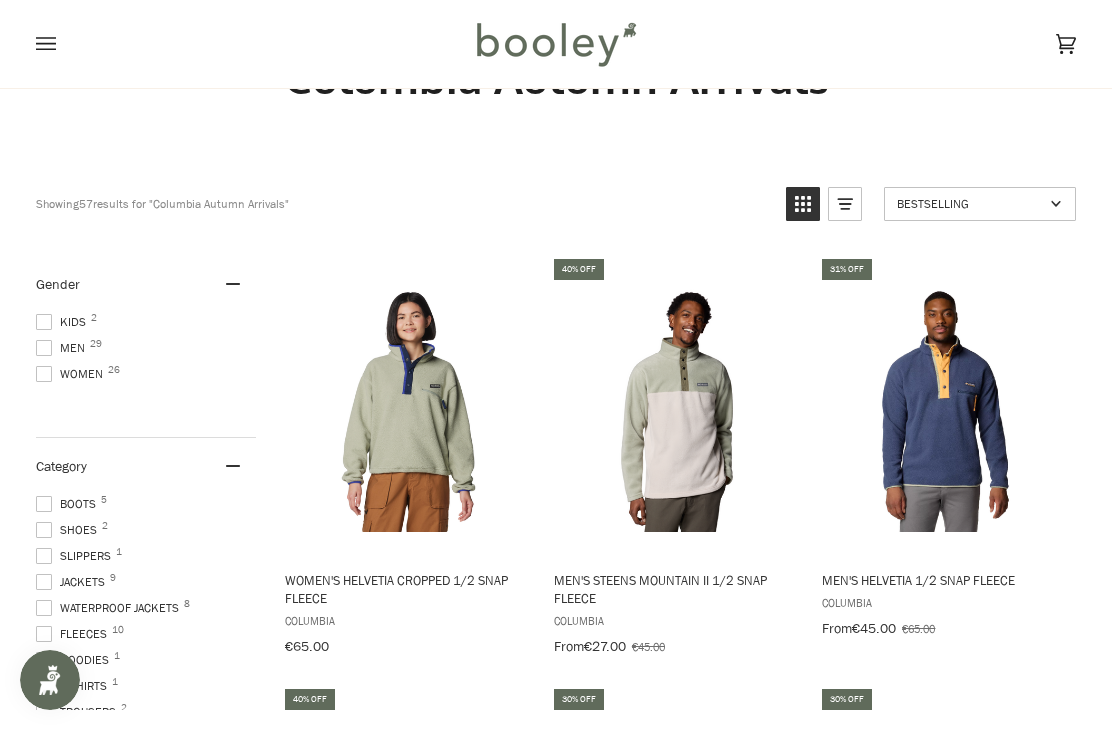 scroll, scrollTop: 109, scrollLeft: 0, axis: vertical 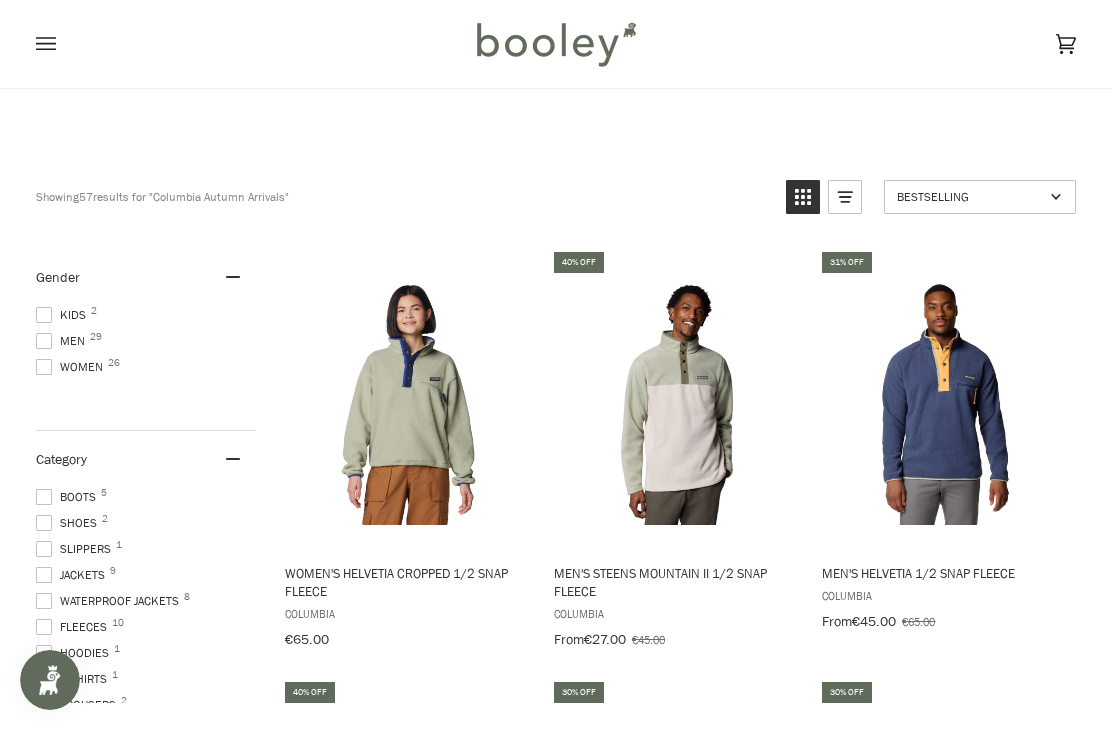 click on "Boots 5" at bounding box center (69, 497) 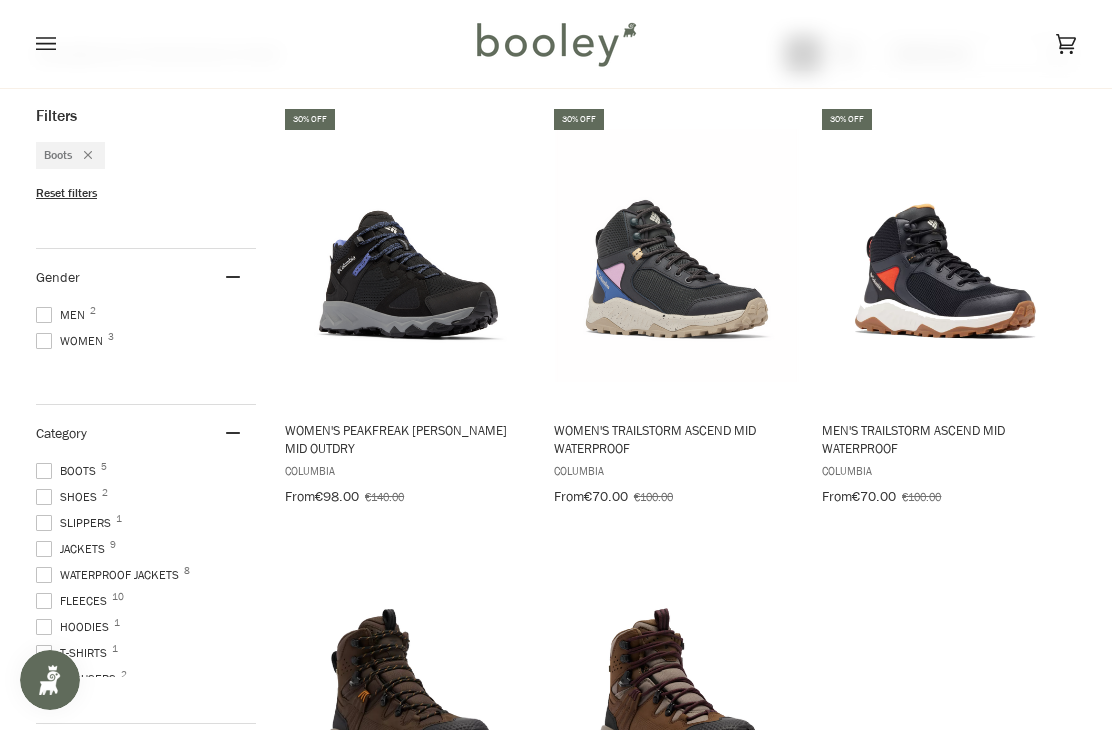 scroll, scrollTop: 255, scrollLeft: 0, axis: vertical 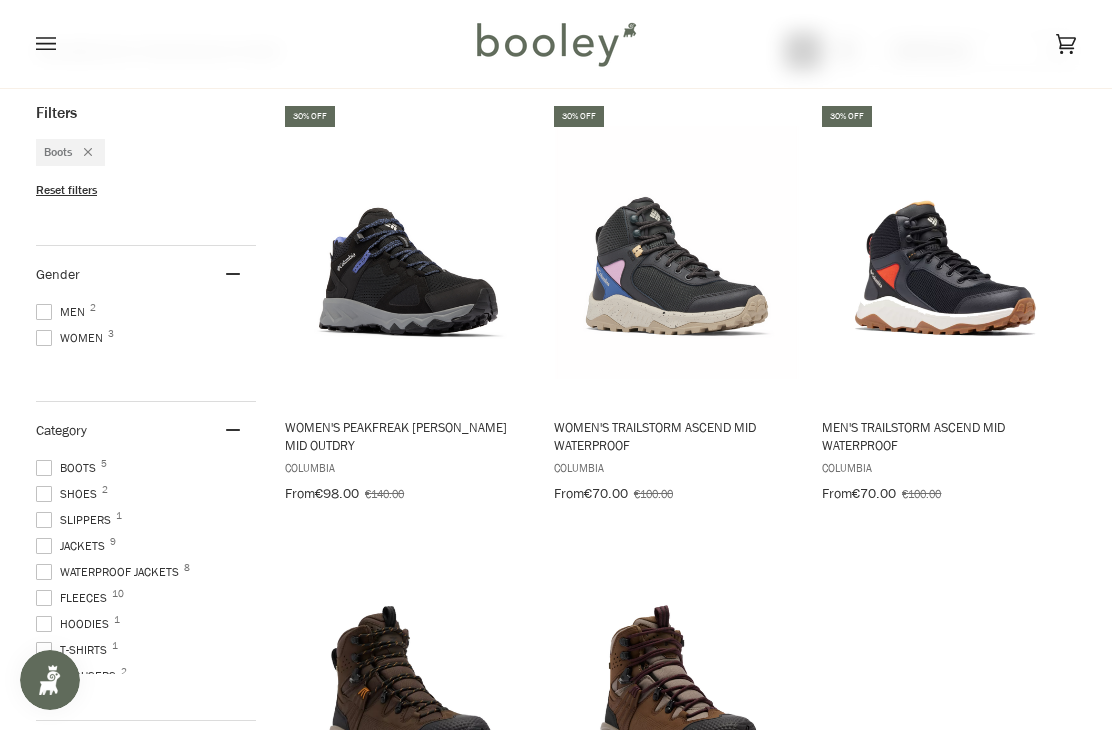 click at bounding box center [408, 252] 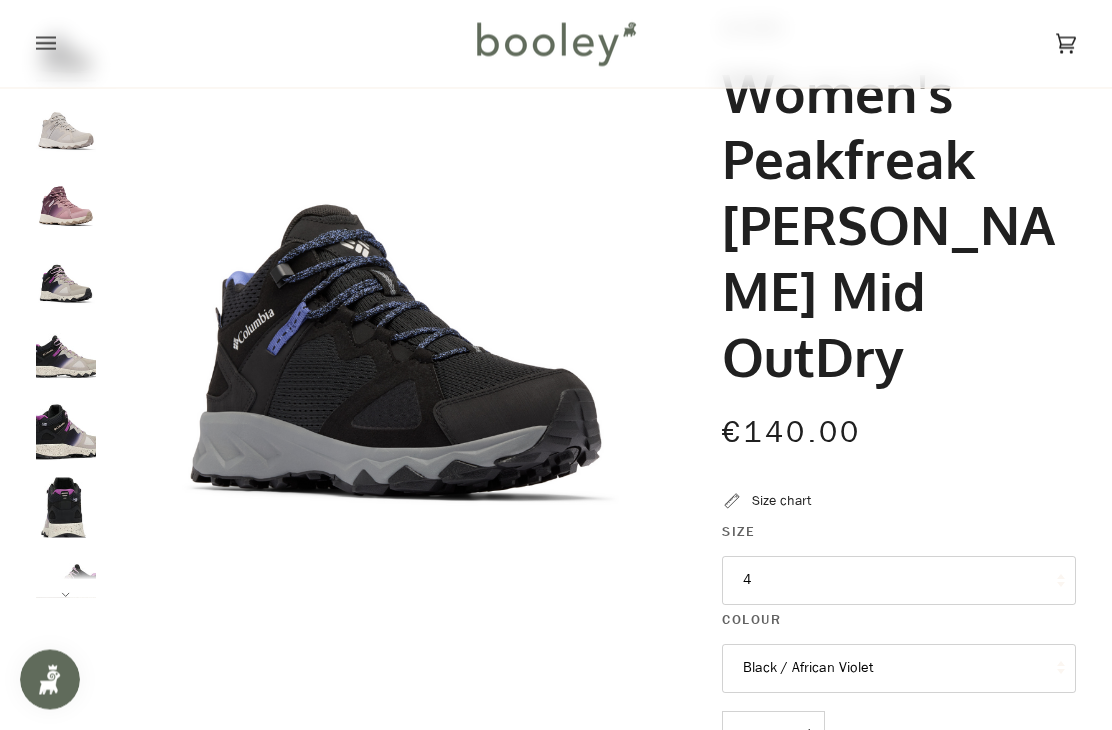 scroll, scrollTop: 123, scrollLeft: 0, axis: vertical 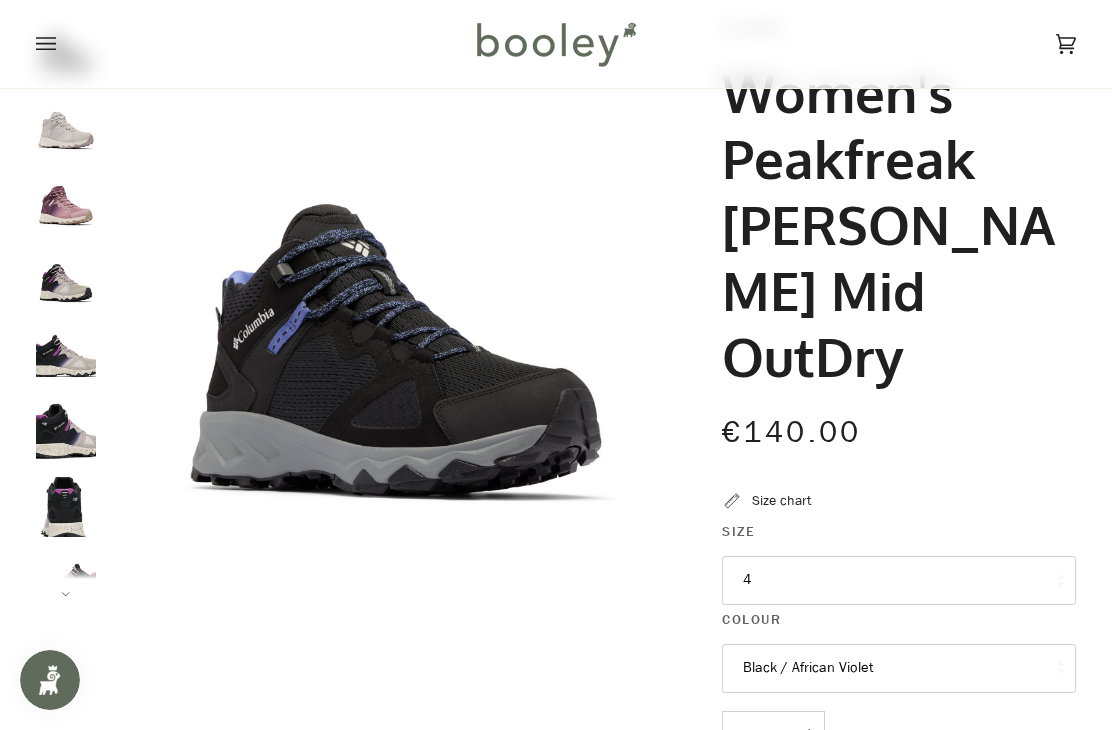 click on "4" at bounding box center (899, 580) 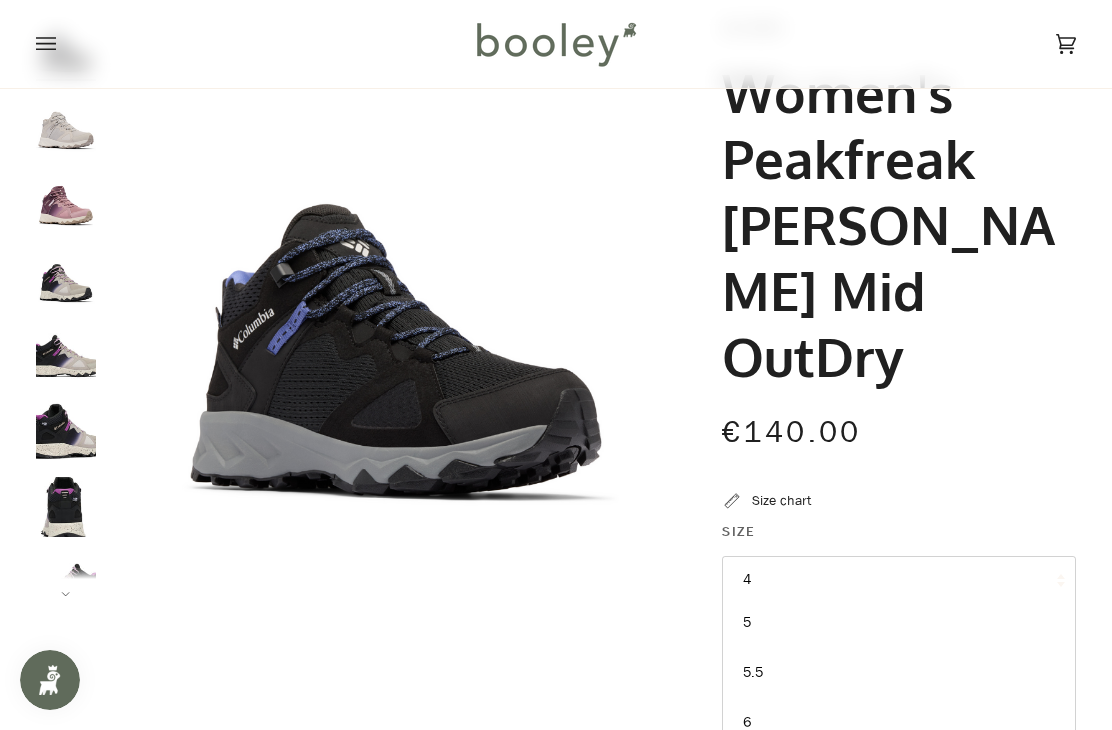 scroll, scrollTop: 121, scrollLeft: 0, axis: vertical 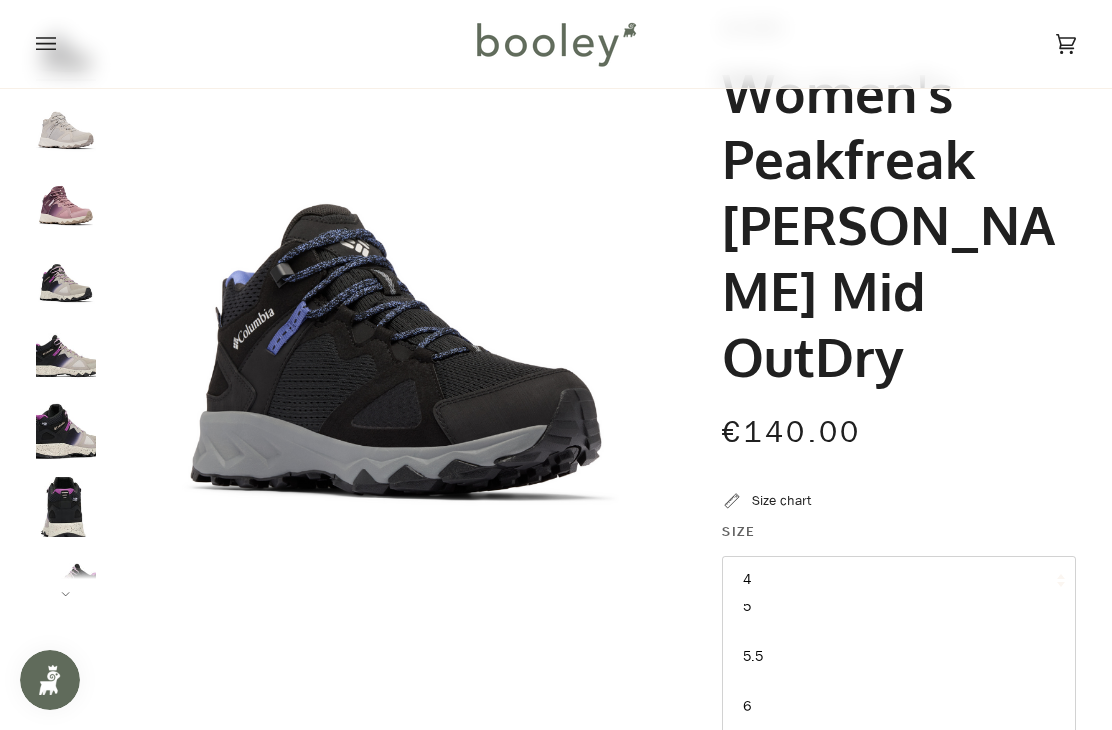 click on "6" at bounding box center (747, 706) 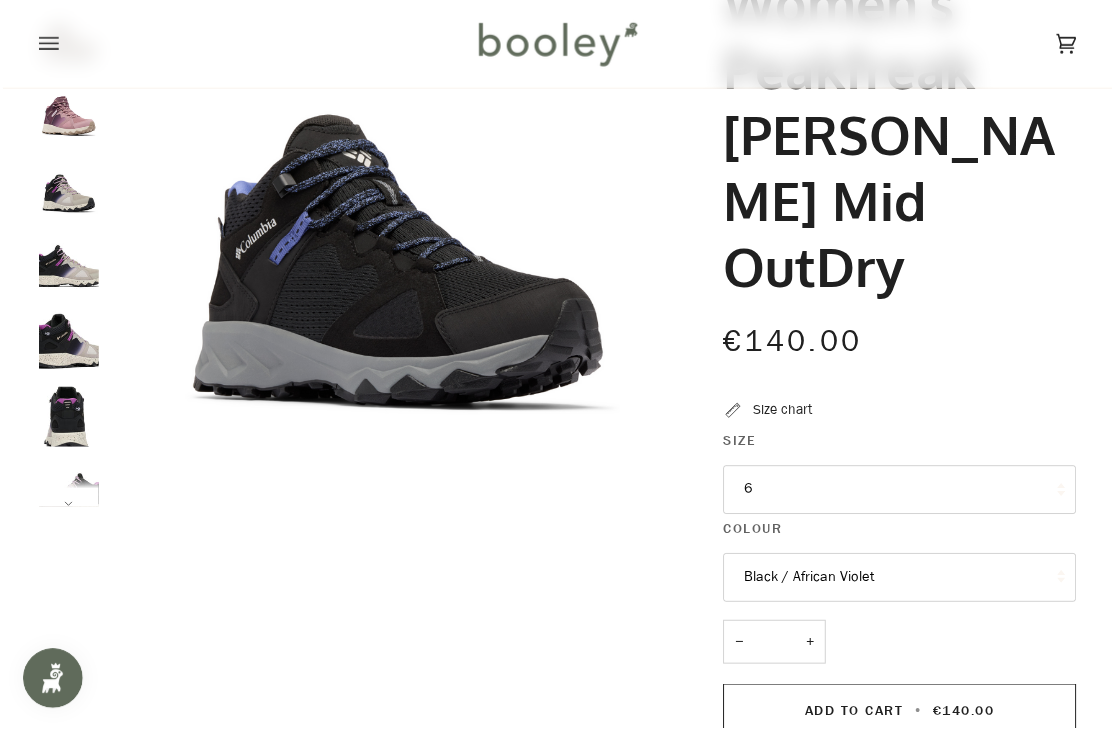 scroll, scrollTop: 218, scrollLeft: 0, axis: vertical 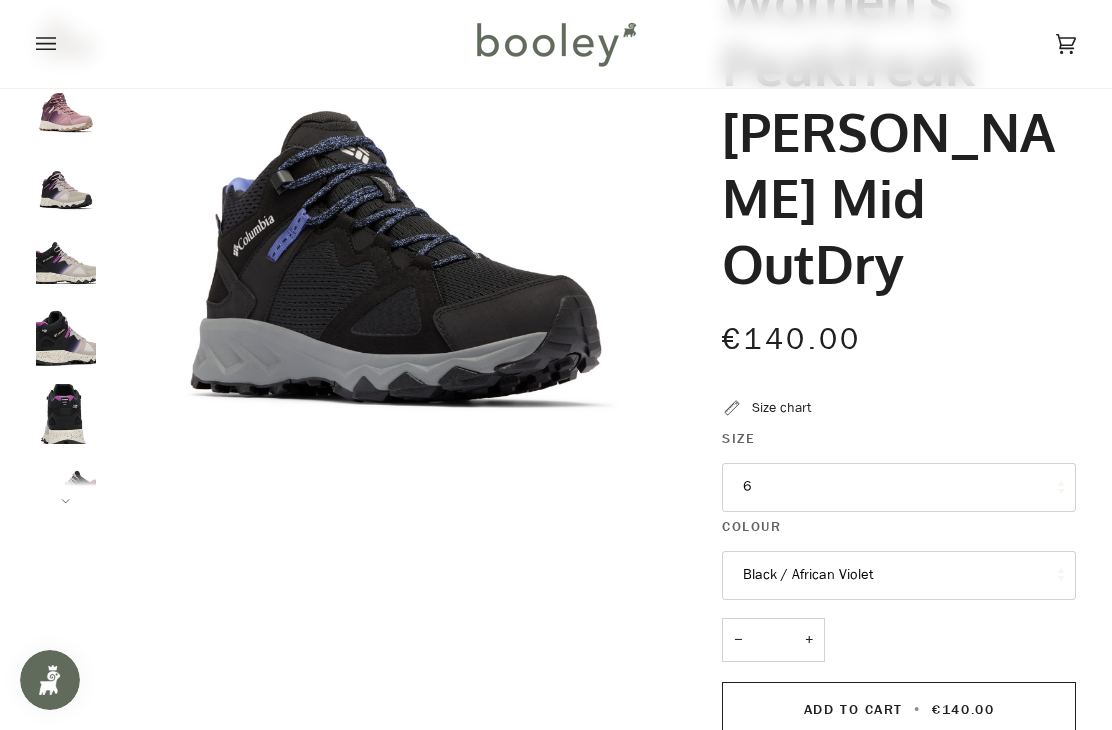 click at bounding box center [66, 184] 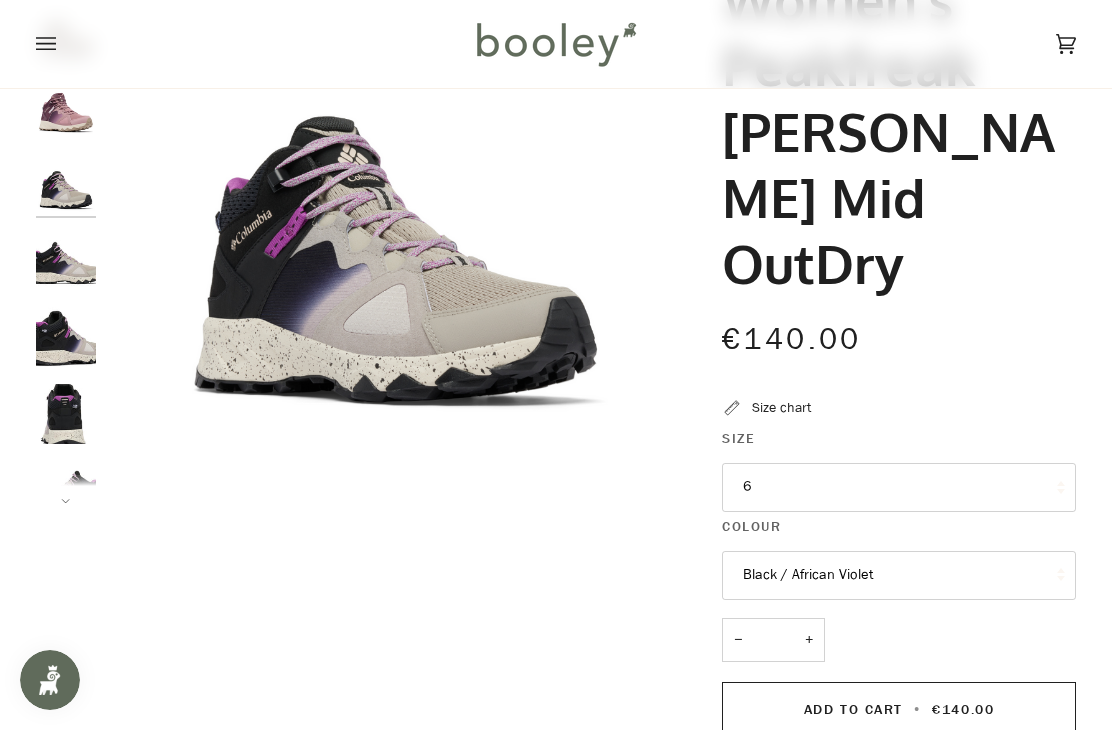 click at bounding box center (66, 261) 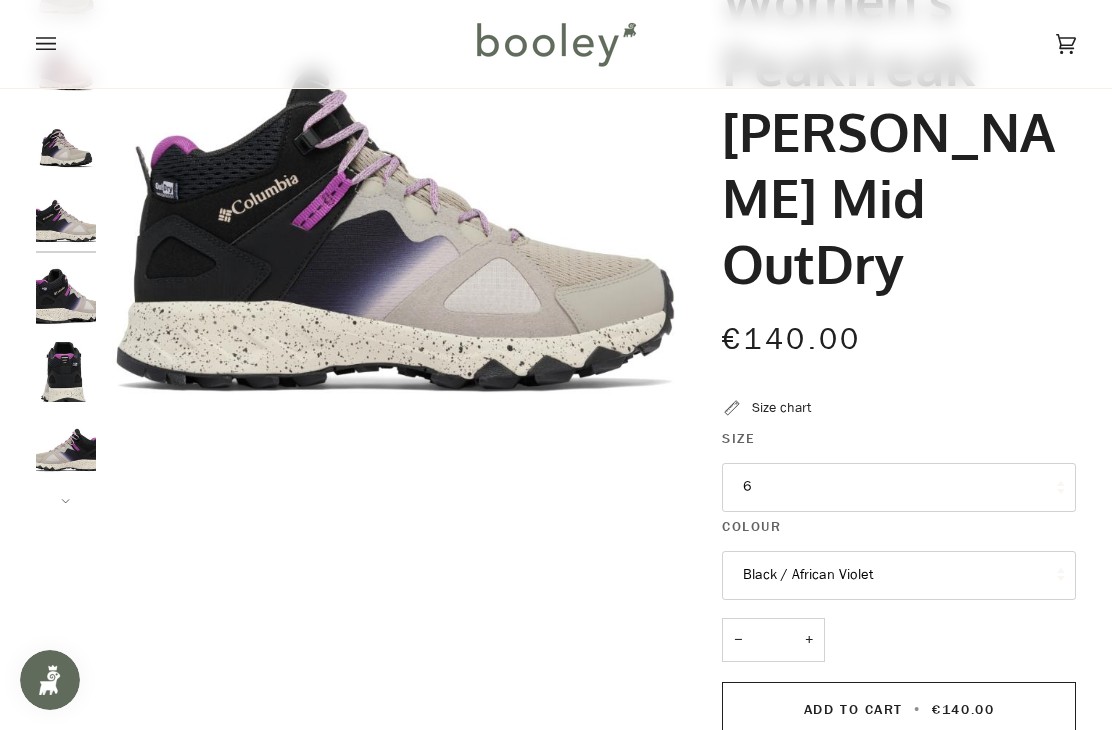 scroll, scrollTop: 44, scrollLeft: 0, axis: vertical 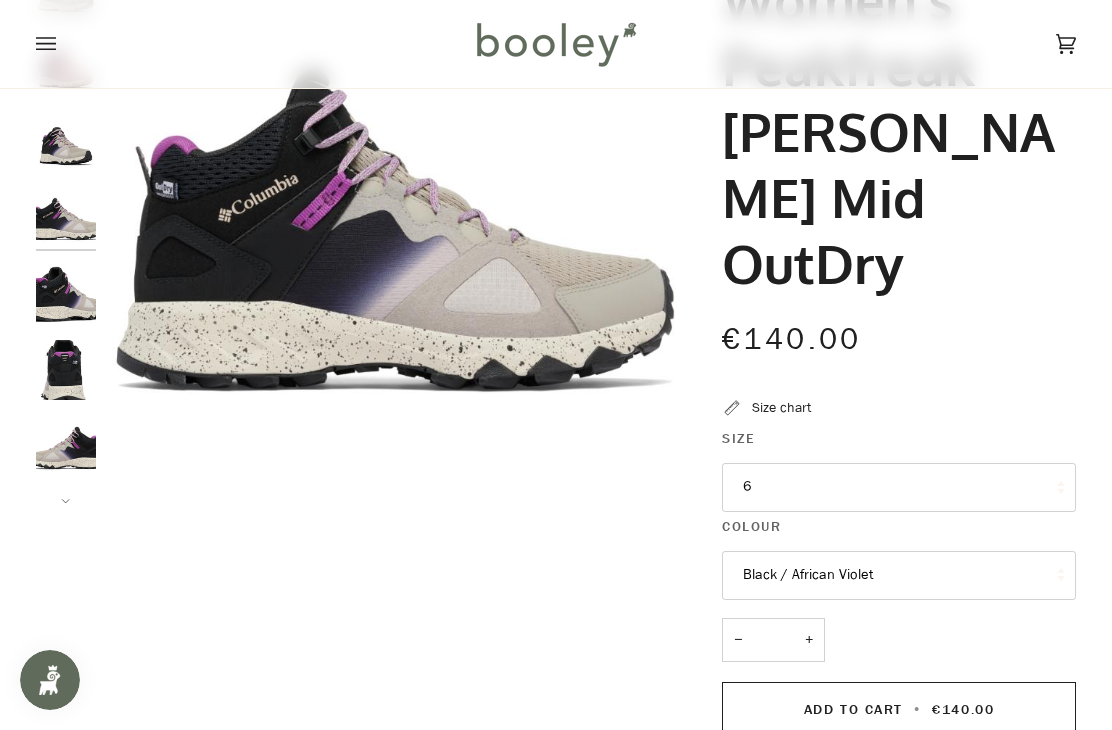 click at bounding box center [66, 293] 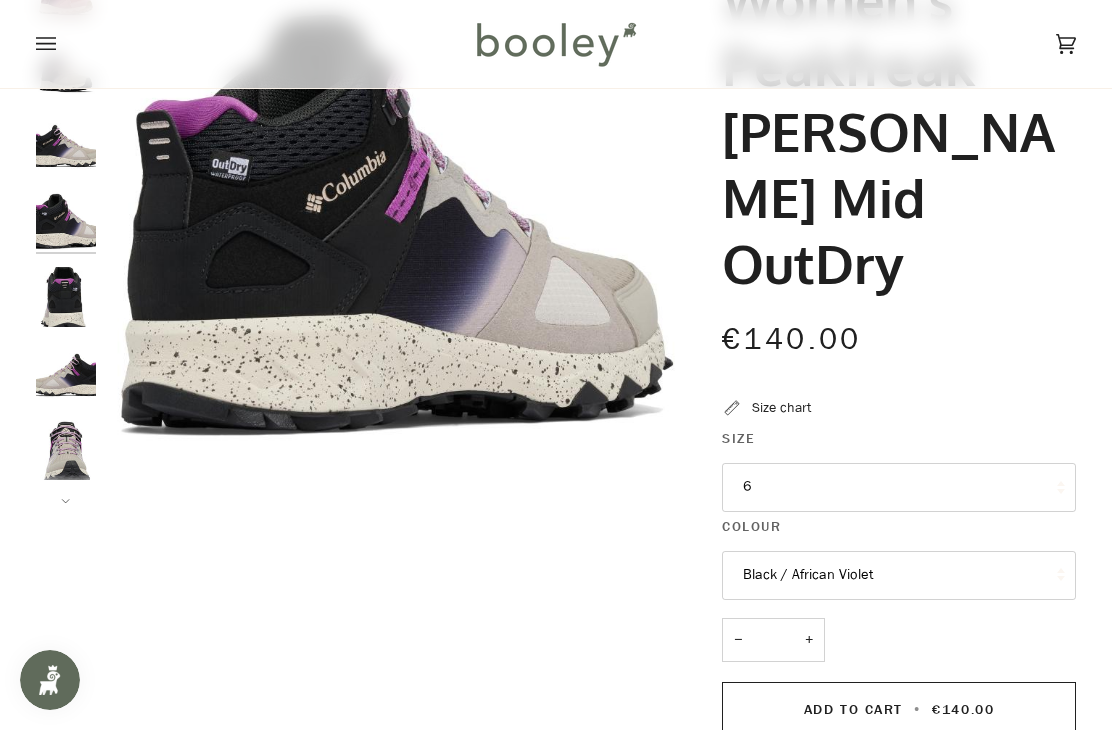 scroll, scrollTop: 120, scrollLeft: 0, axis: vertical 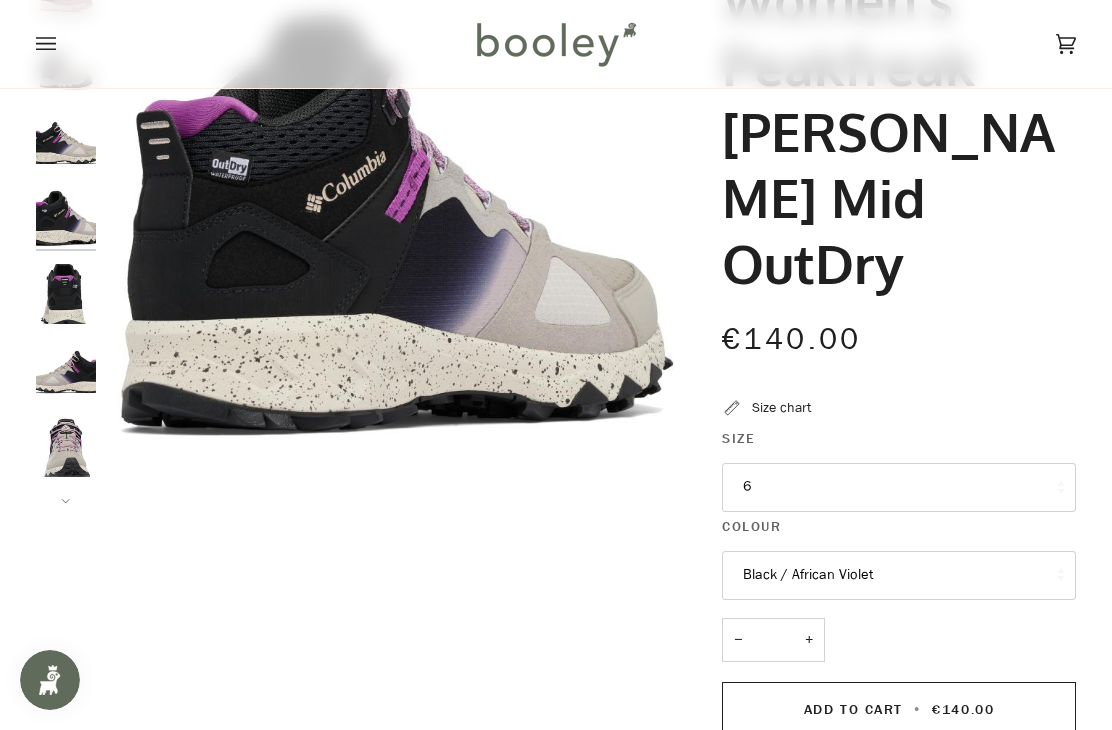 click at bounding box center (66, 294) 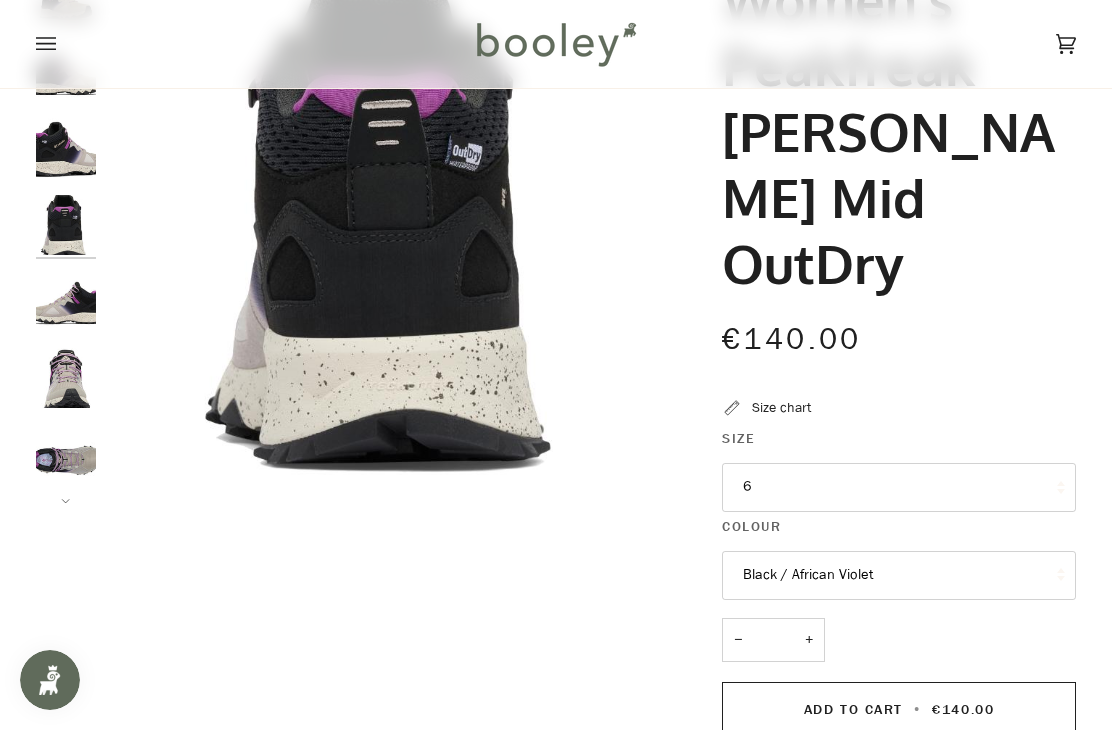 scroll, scrollTop: 196, scrollLeft: 0, axis: vertical 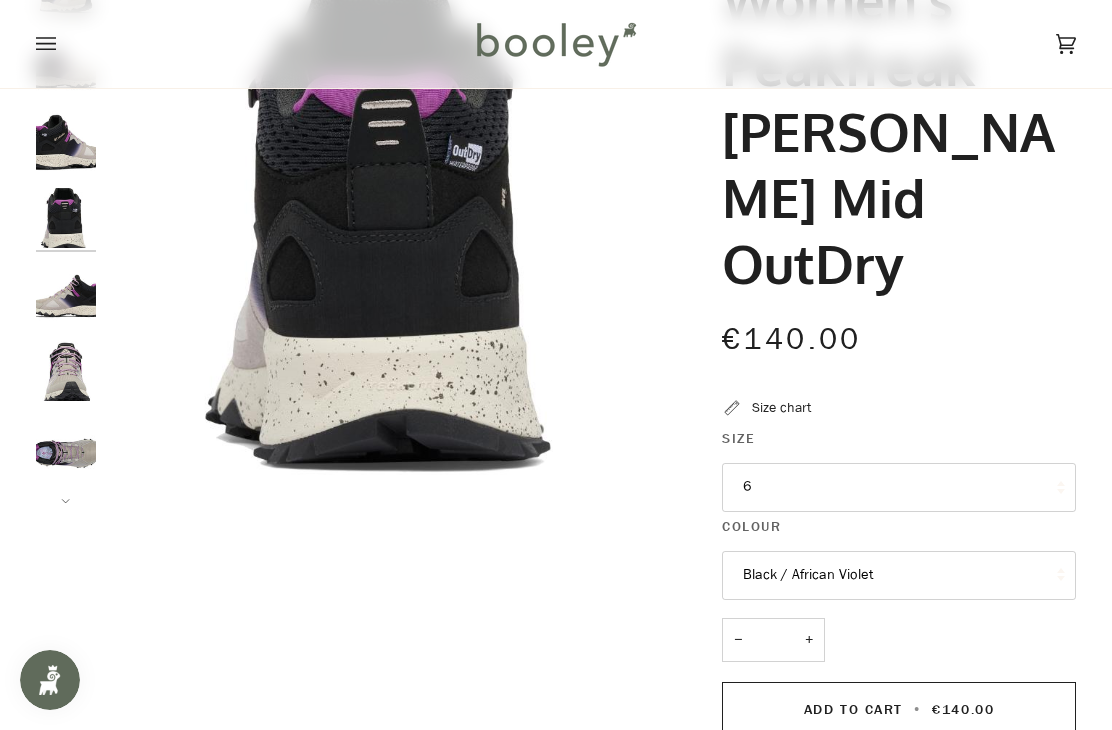 click at bounding box center (66, 295) 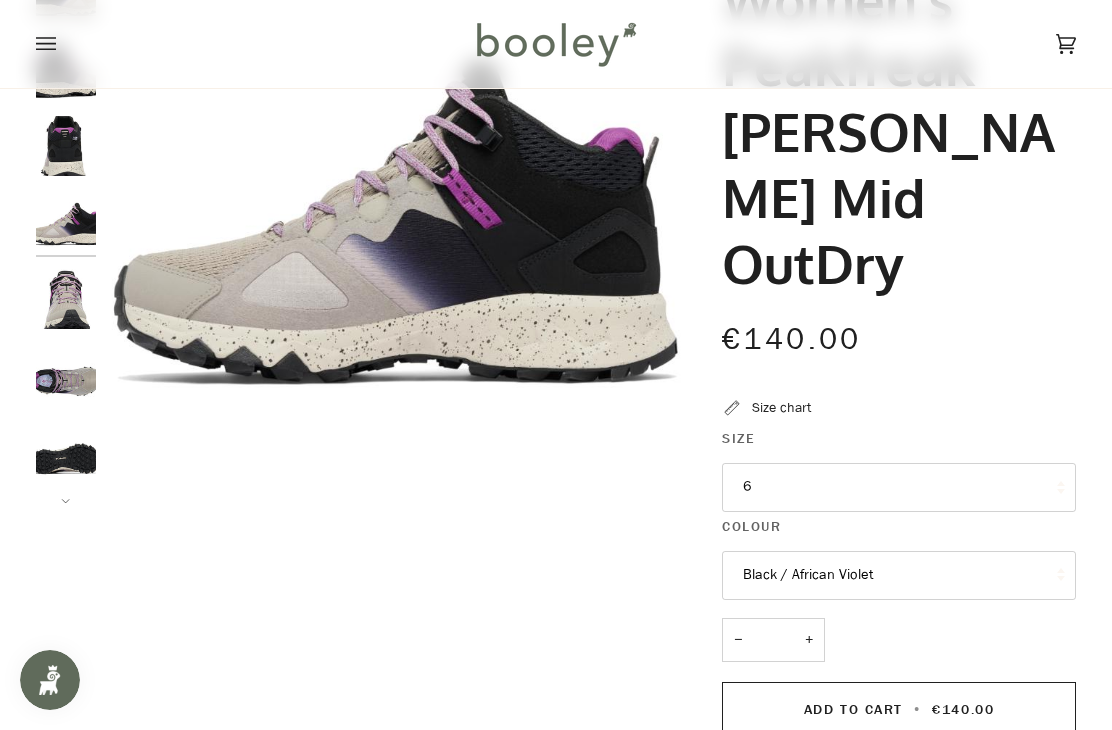scroll, scrollTop: 272, scrollLeft: 0, axis: vertical 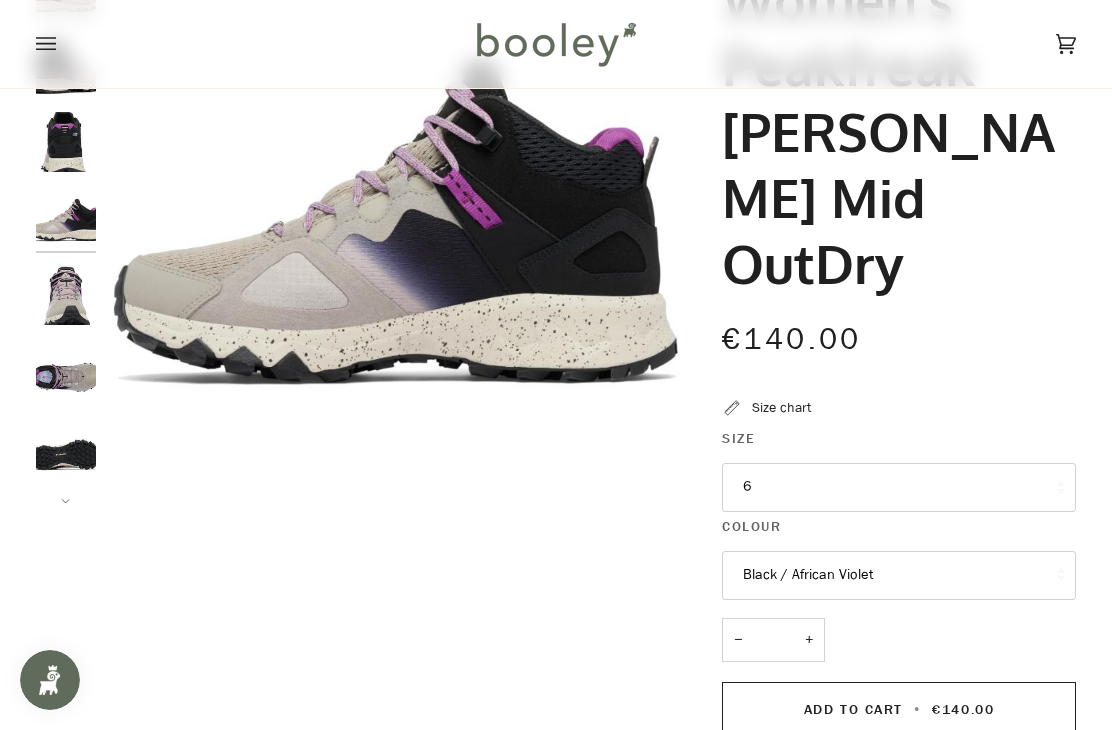 click at bounding box center (66, 295) 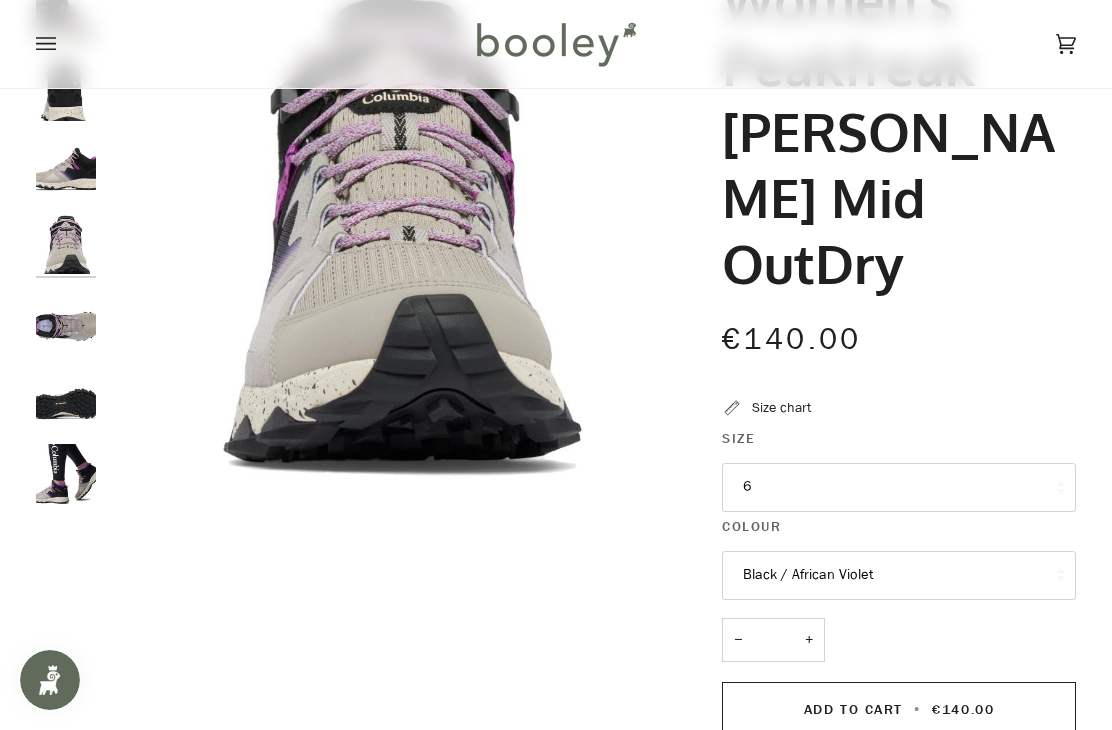 scroll, scrollTop: 332, scrollLeft: 0, axis: vertical 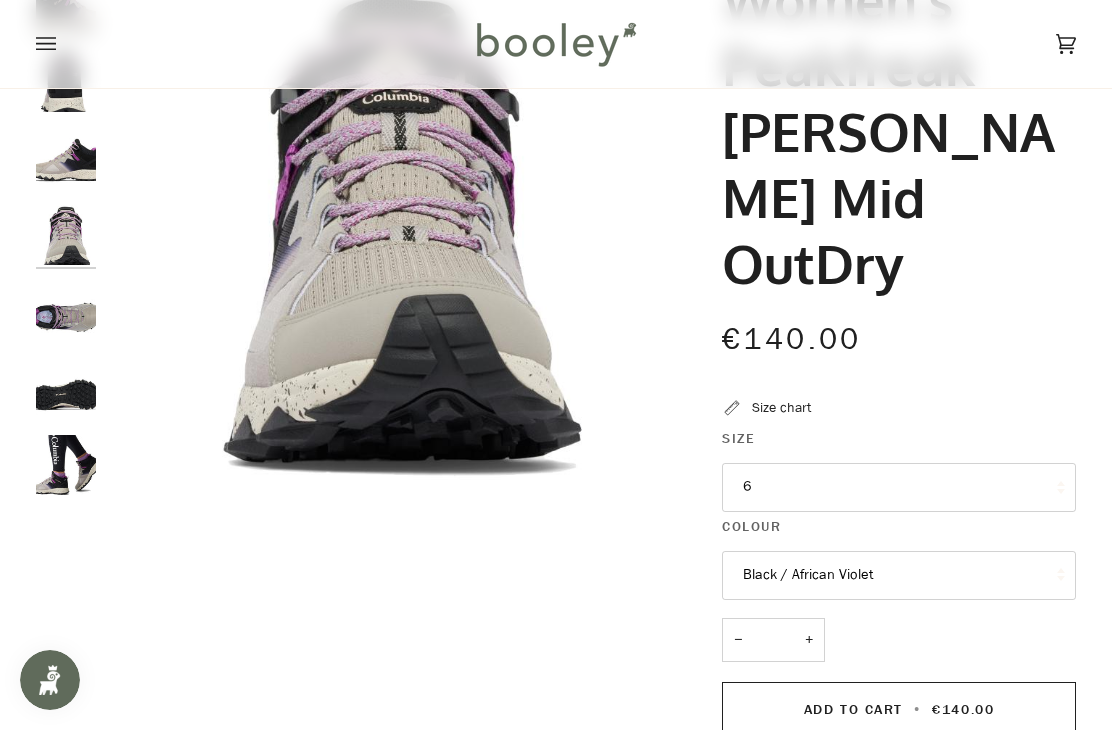 click at bounding box center (66, 312) 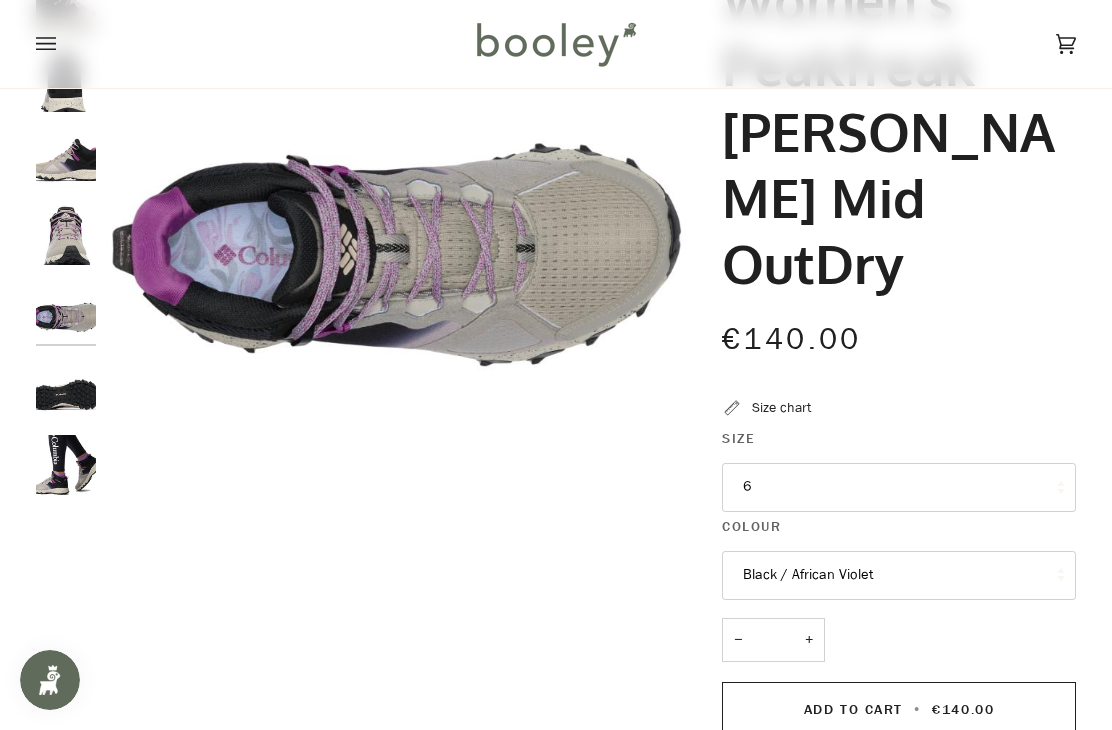 click at bounding box center (66, 389) 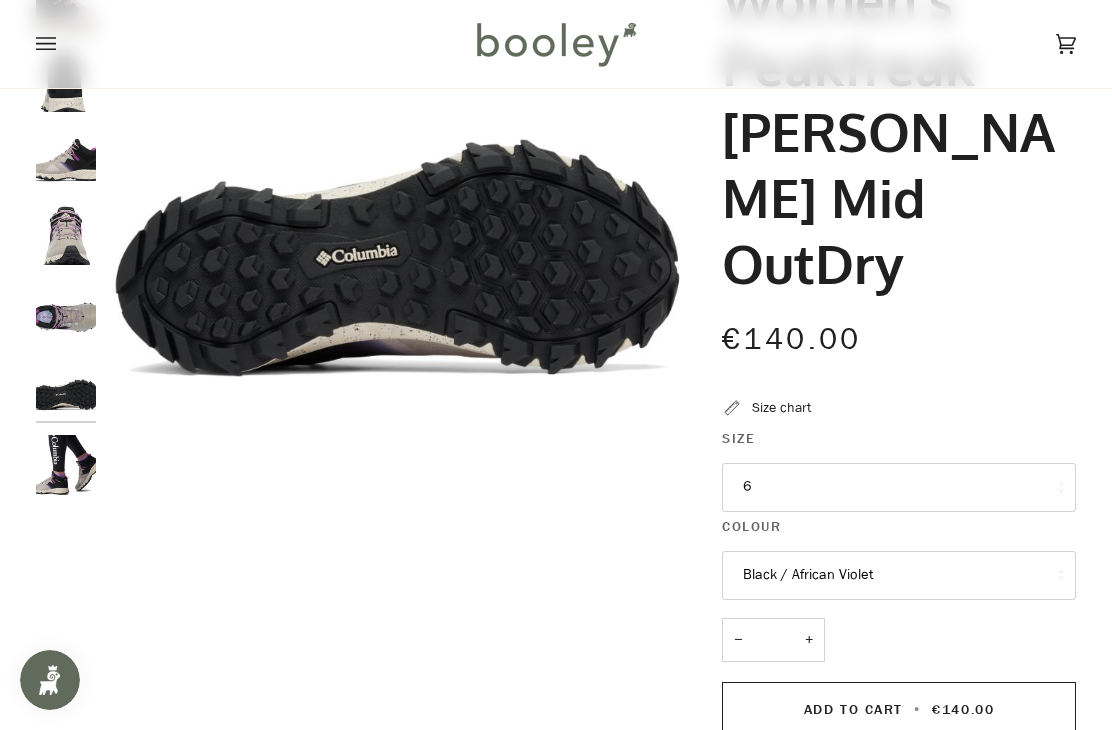 click at bounding box center [66, 465] 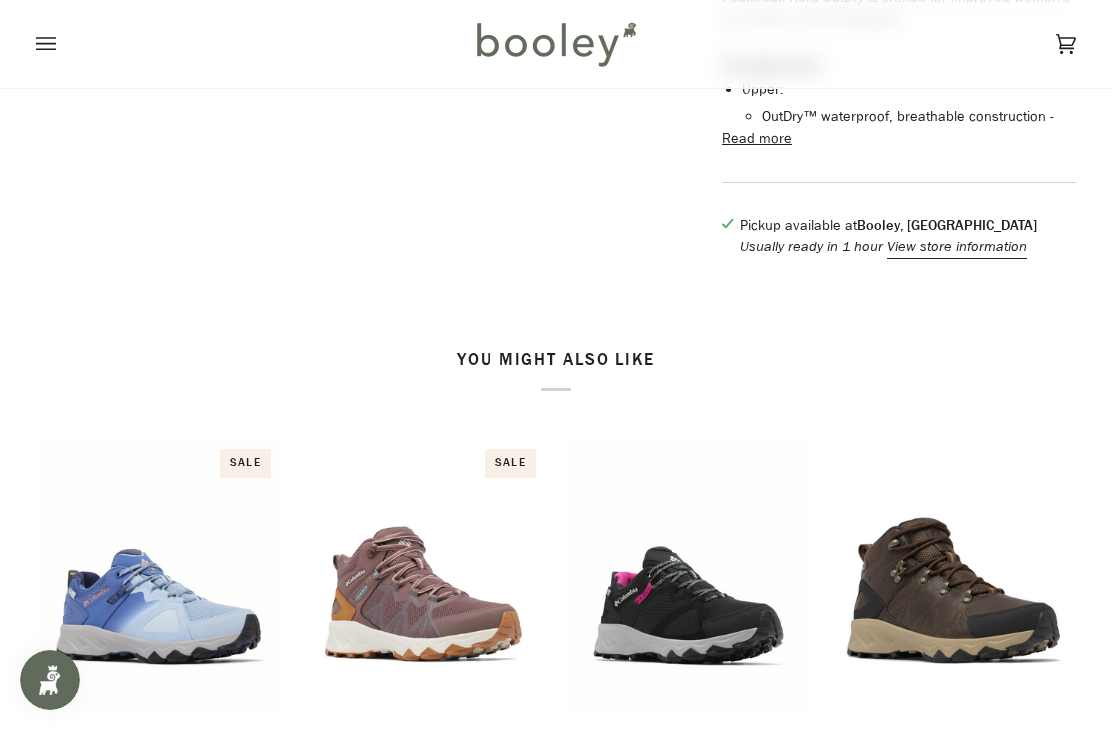 scroll, scrollTop: 1156, scrollLeft: 0, axis: vertical 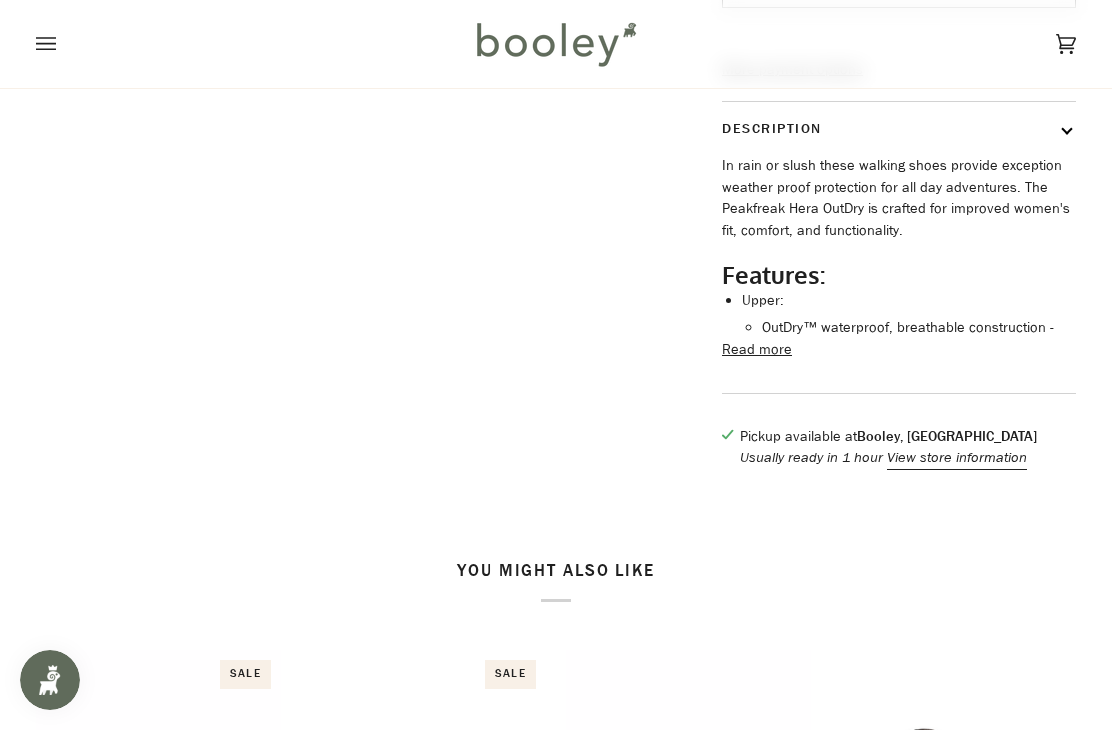 click on "View store information" at bounding box center [957, 458] 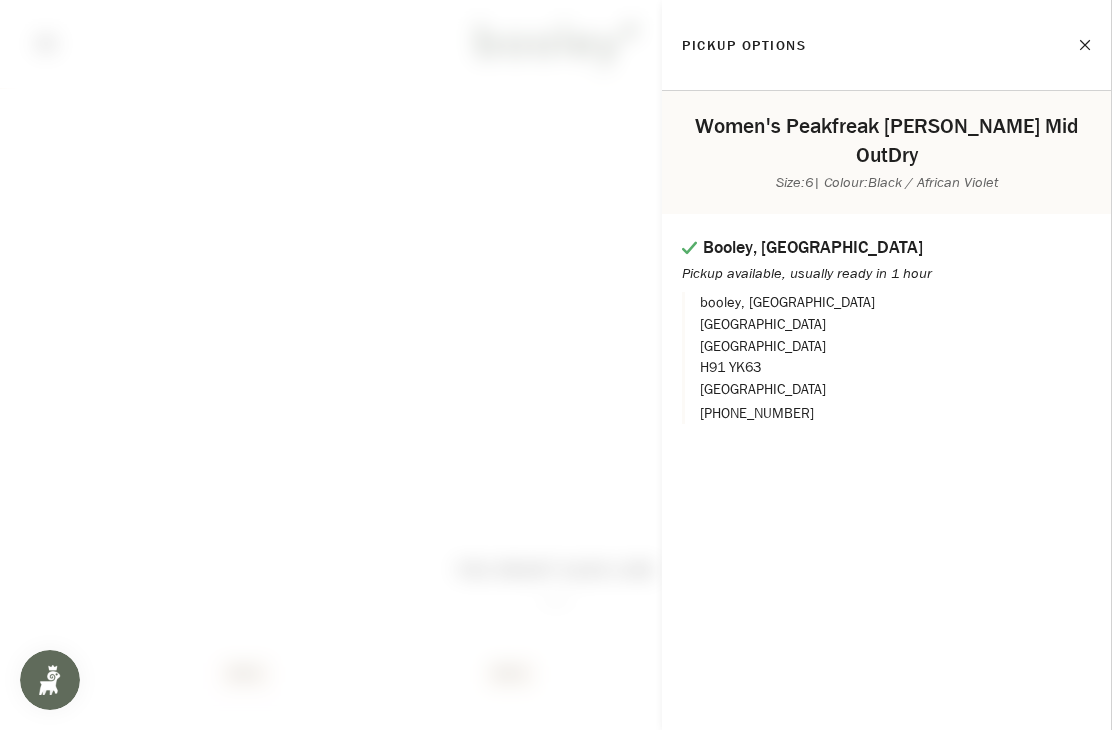 click on "Booley, [GEOGRAPHIC_DATA]" at bounding box center (886, 248) 